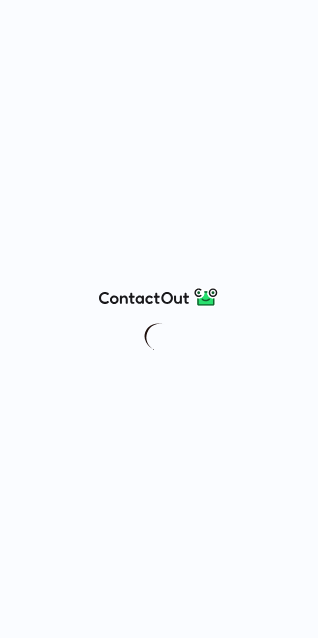 scroll, scrollTop: 0, scrollLeft: 0, axis: both 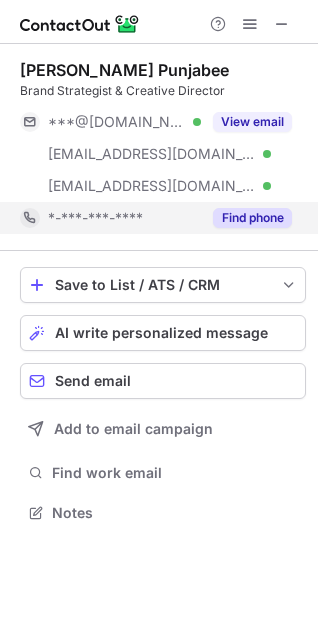 click on "Find phone" at bounding box center (252, 218) 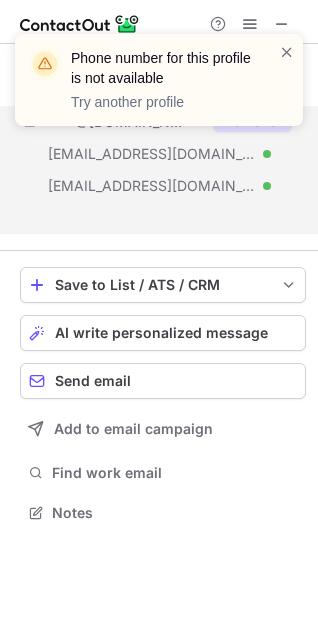 scroll, scrollTop: 467, scrollLeft: 318, axis: both 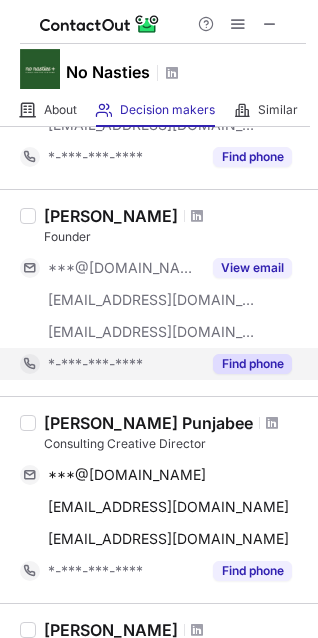 click on "Find phone" at bounding box center [252, 364] 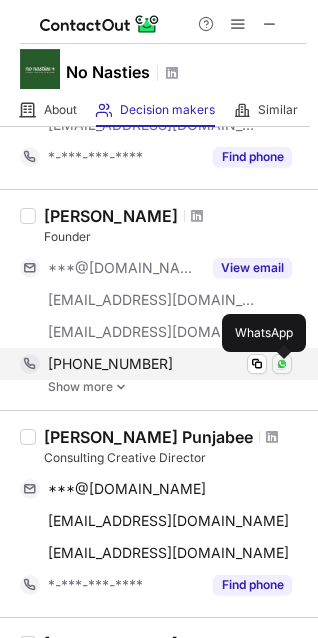 click at bounding box center (282, 364) 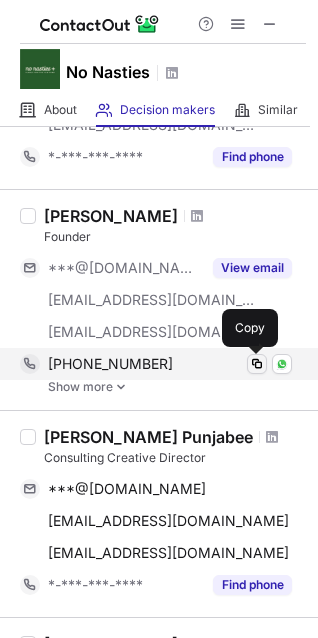 click at bounding box center [257, 364] 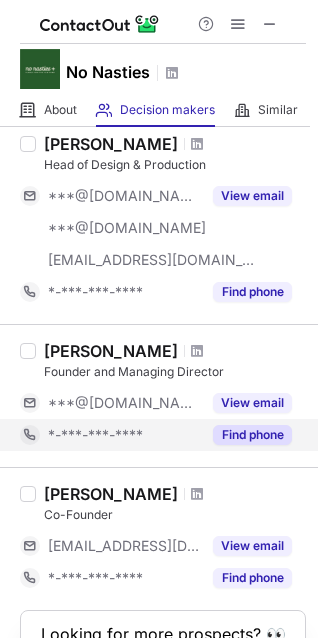 scroll, scrollTop: 600, scrollLeft: 0, axis: vertical 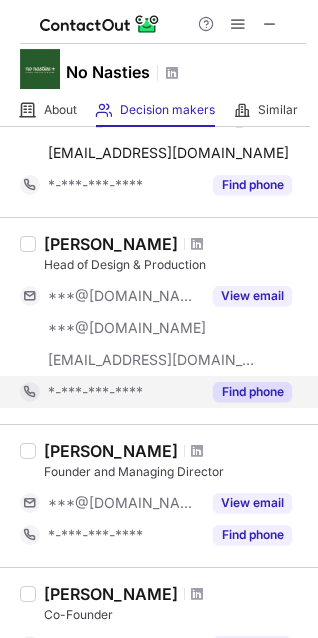 click on "Find phone" at bounding box center (252, 392) 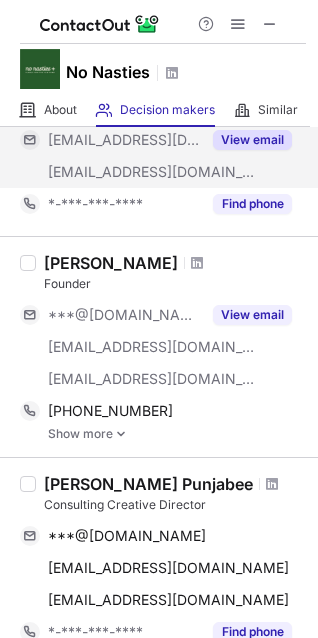 scroll, scrollTop: 0, scrollLeft: 0, axis: both 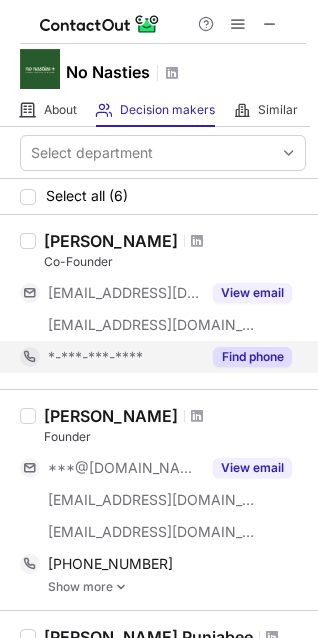 click on "Find phone" at bounding box center (252, 357) 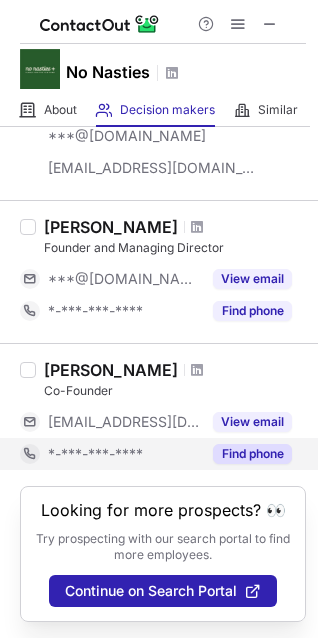 scroll, scrollTop: 811, scrollLeft: 0, axis: vertical 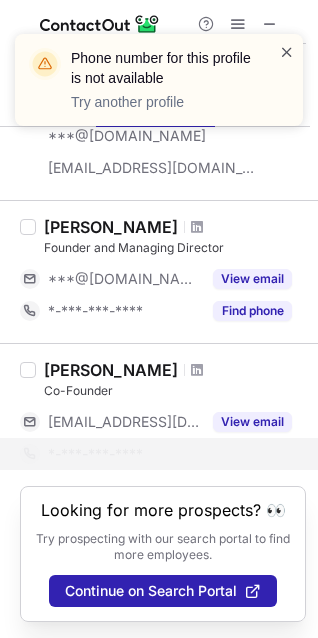 click at bounding box center [287, 52] 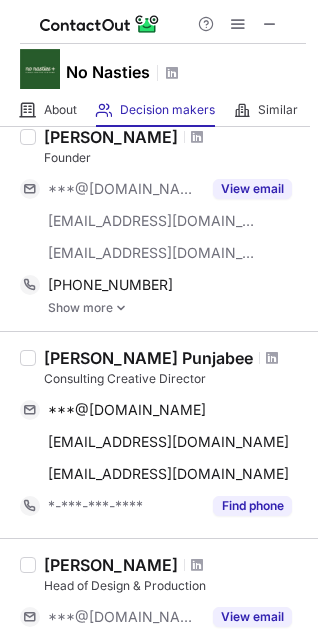 scroll, scrollTop: 0, scrollLeft: 0, axis: both 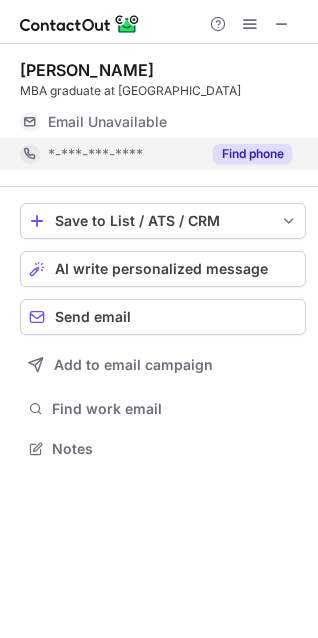 click on "Find phone" at bounding box center (252, 154) 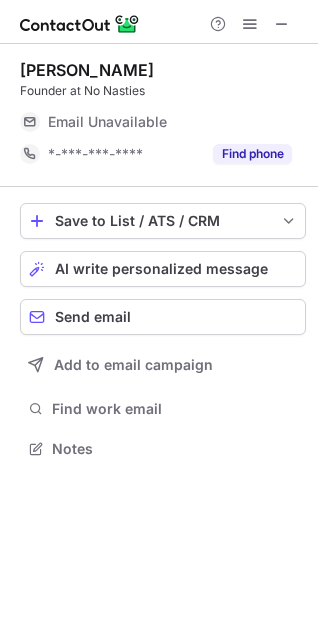 scroll, scrollTop: 10, scrollLeft: 10, axis: both 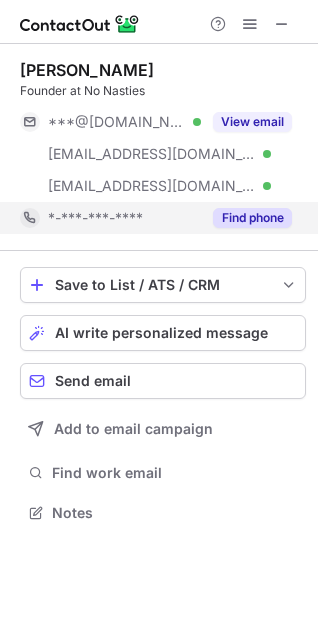 click on "Find phone" at bounding box center [252, 218] 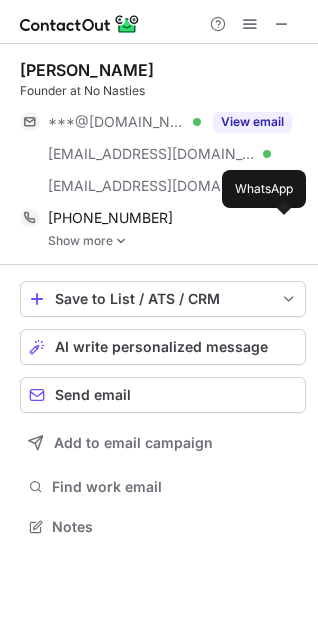 scroll, scrollTop: 10, scrollLeft: 10, axis: both 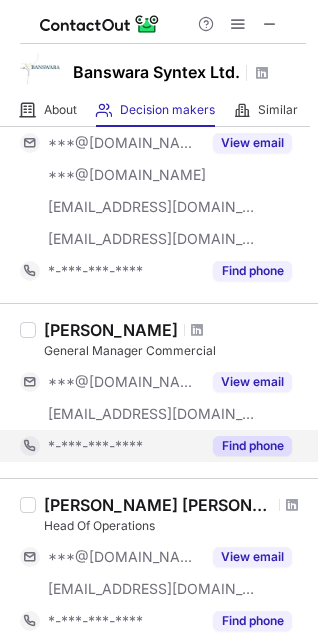 click on "Find phone" at bounding box center (252, 446) 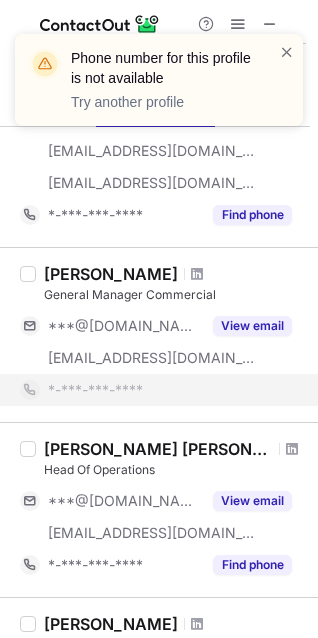 scroll, scrollTop: 600, scrollLeft: 0, axis: vertical 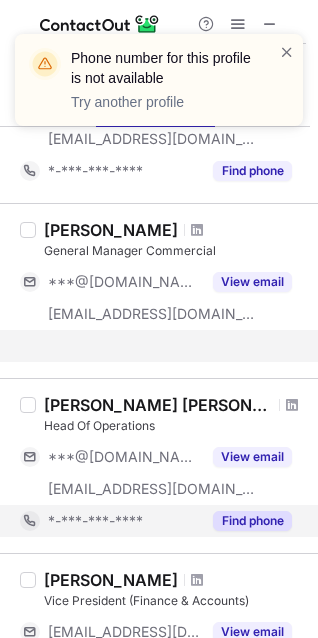 click on "[PERSON_NAME] Vice President (Finance & Accounts) [EMAIL_ADDRESS][DOMAIN_NAME] [EMAIL_ADDRESS][DOMAIN_NAME] View email *-***-***-**** Find phone" at bounding box center (159, 640) 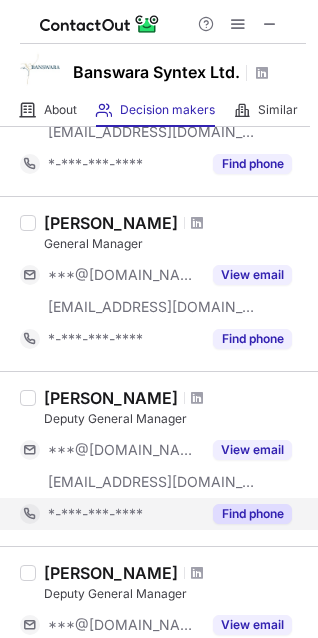 scroll, scrollTop: 1300, scrollLeft: 0, axis: vertical 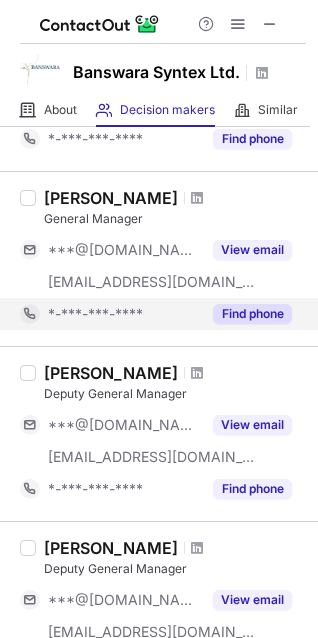 click on "Find phone" at bounding box center (252, 314) 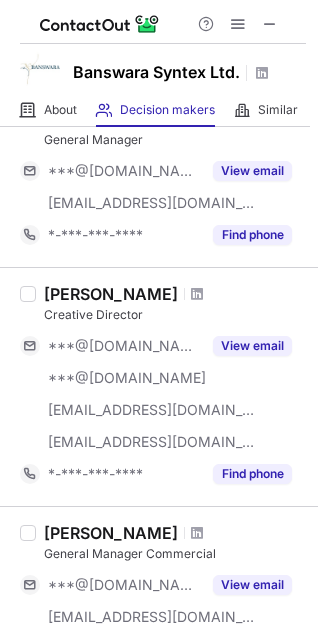 scroll, scrollTop: 0, scrollLeft: 0, axis: both 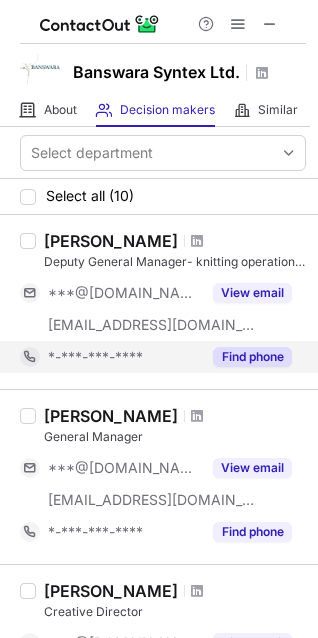 click on "Find phone" at bounding box center (252, 357) 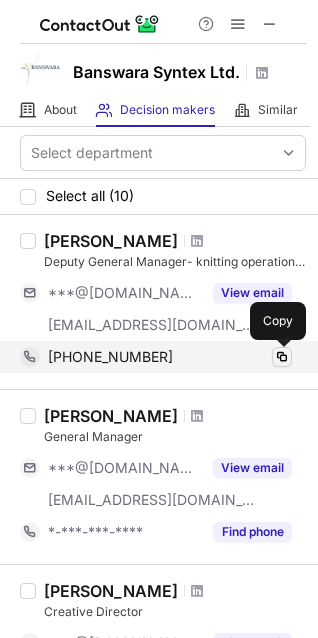 click at bounding box center [282, 357] 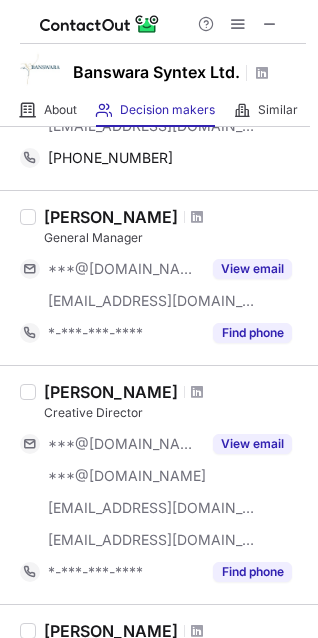 scroll, scrollTop: 200, scrollLeft: 0, axis: vertical 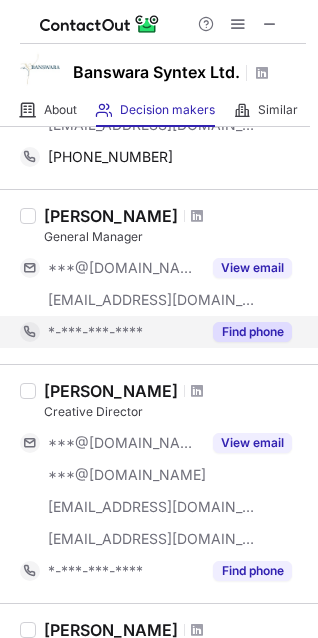 click on "Find phone" at bounding box center [252, 332] 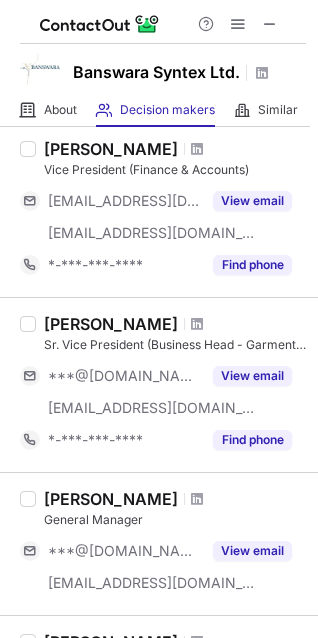 scroll, scrollTop: 1000, scrollLeft: 0, axis: vertical 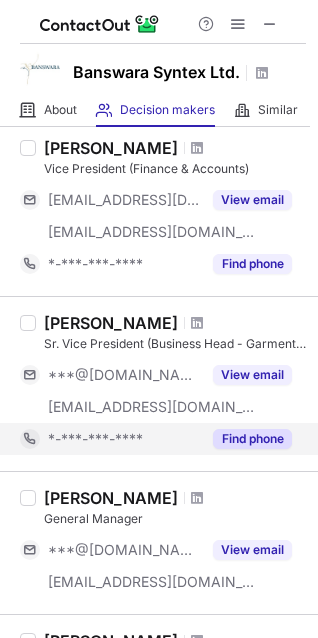 click on "Find phone" at bounding box center [252, 439] 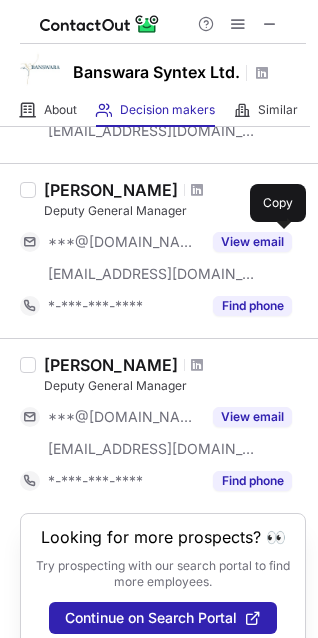 scroll, scrollTop: 1497, scrollLeft: 0, axis: vertical 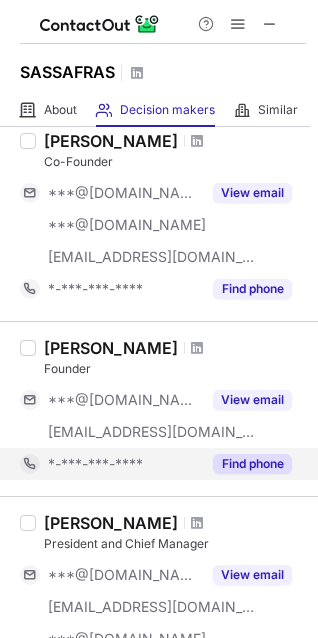click on "Find phone" at bounding box center (252, 464) 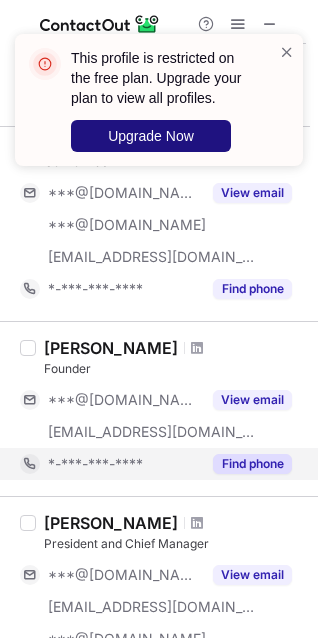 click on "Upgrade Now" at bounding box center (151, 136) 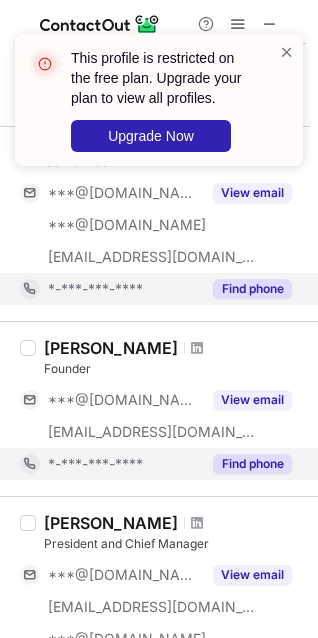 click on "Find phone" at bounding box center [252, 289] 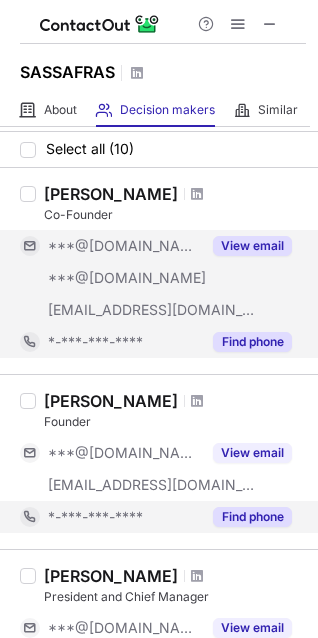 scroll, scrollTop: 0, scrollLeft: 0, axis: both 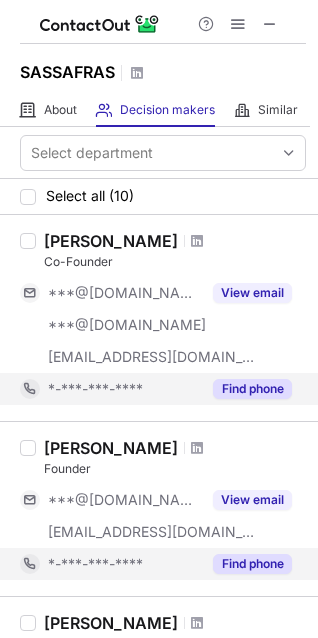 click on "Find phone" at bounding box center (252, 389) 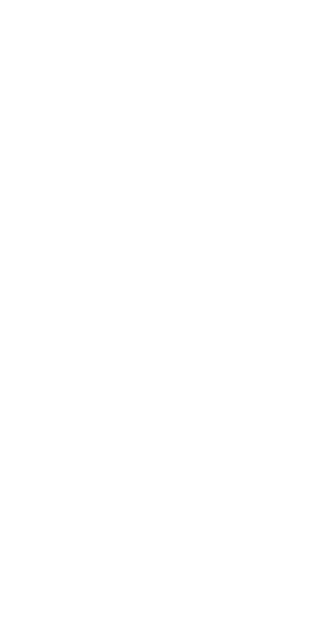 scroll, scrollTop: 0, scrollLeft: 0, axis: both 